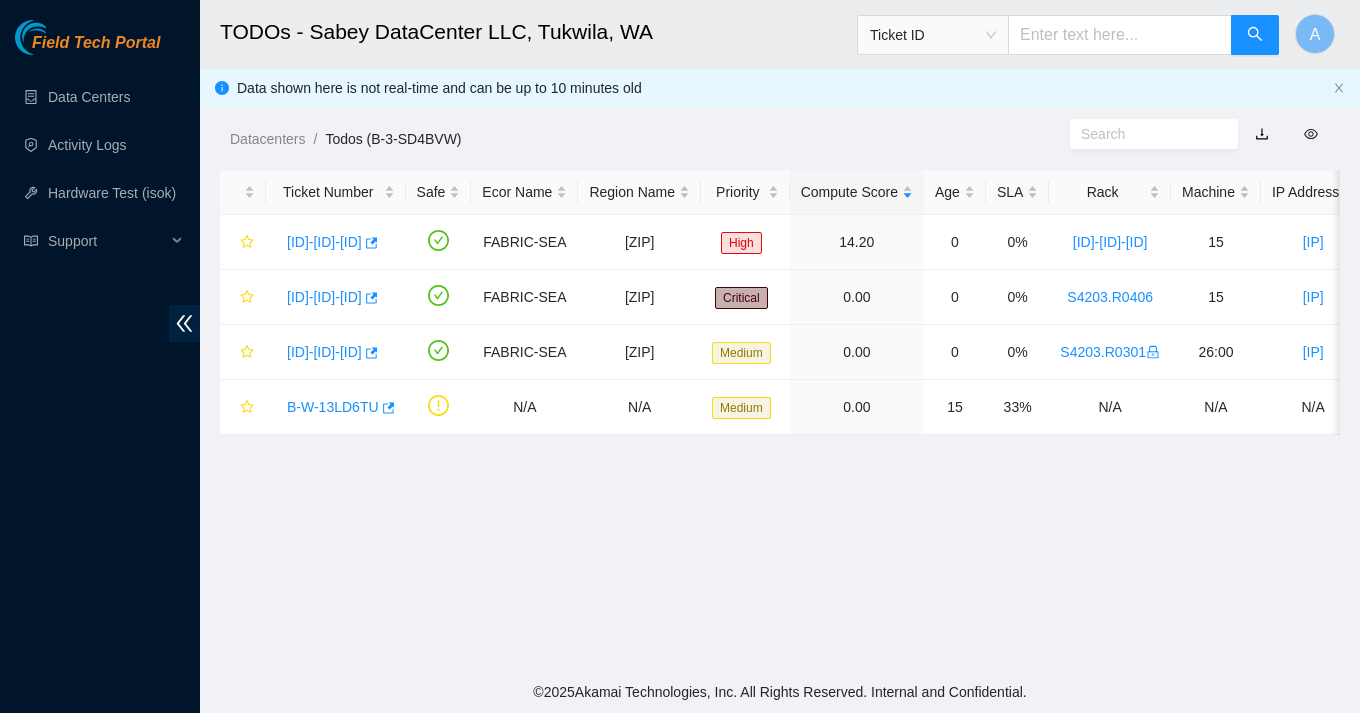 scroll, scrollTop: 0, scrollLeft: 0, axis: both 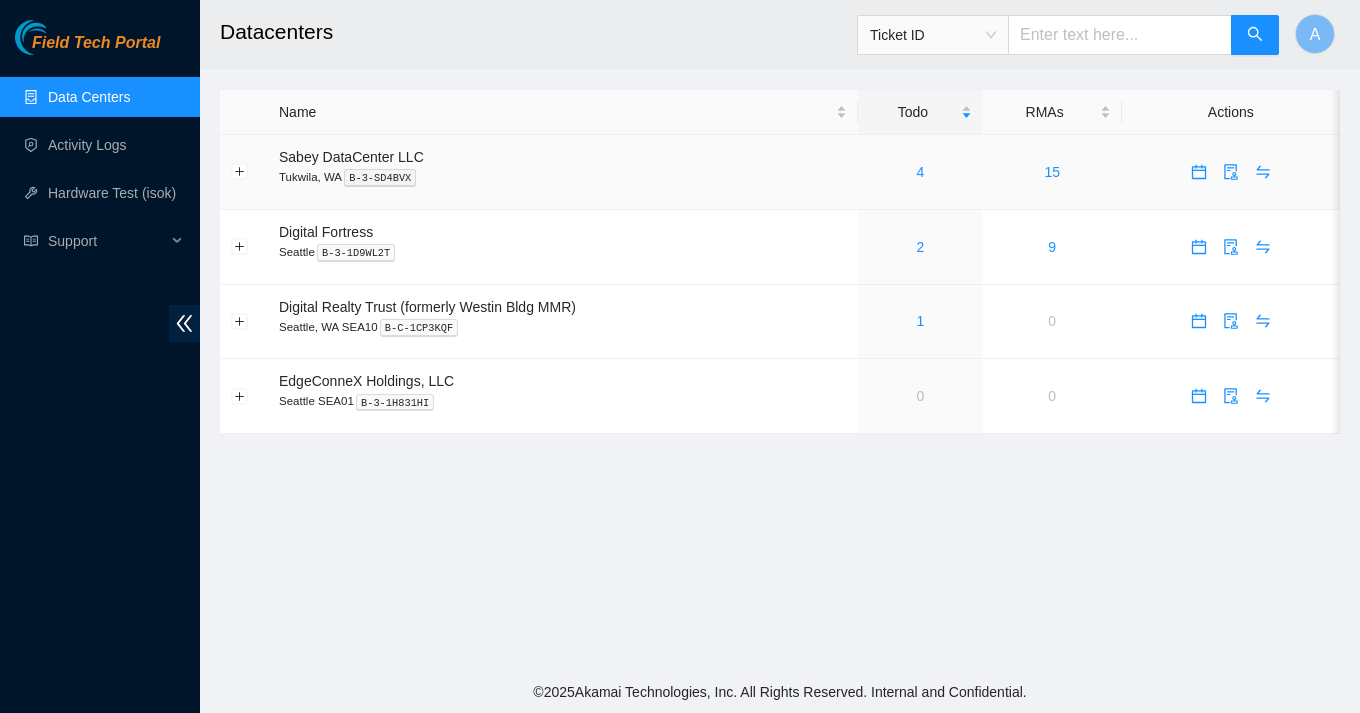 click on "4" at bounding box center (920, 172) 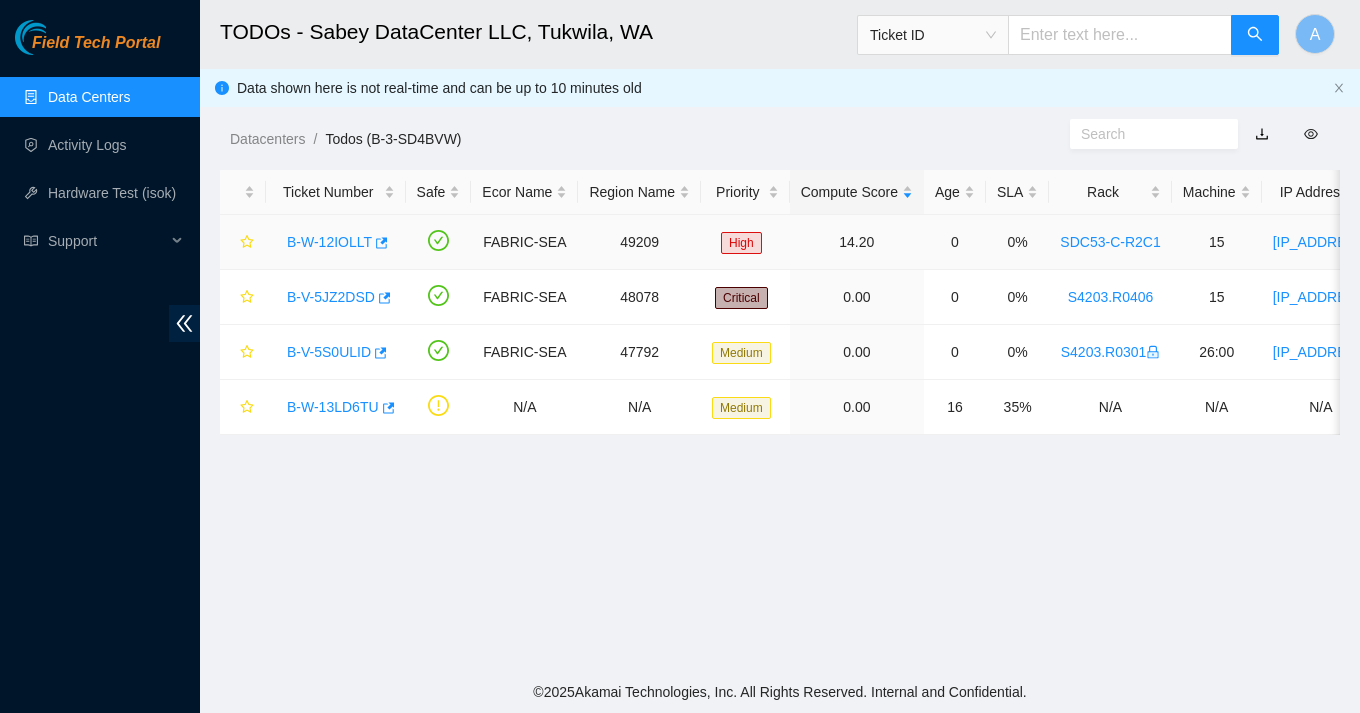 click on "B-W-12IOLLT" at bounding box center (329, 242) 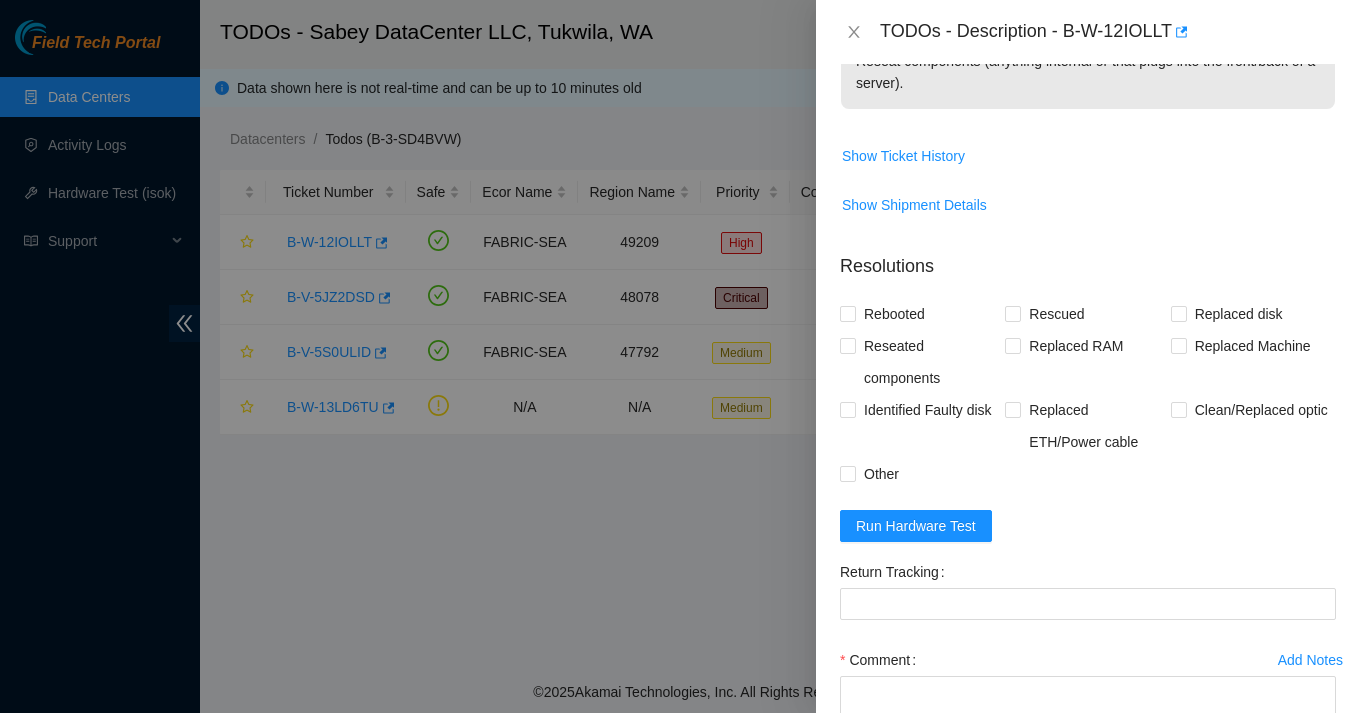 scroll, scrollTop: 729, scrollLeft: 0, axis: vertical 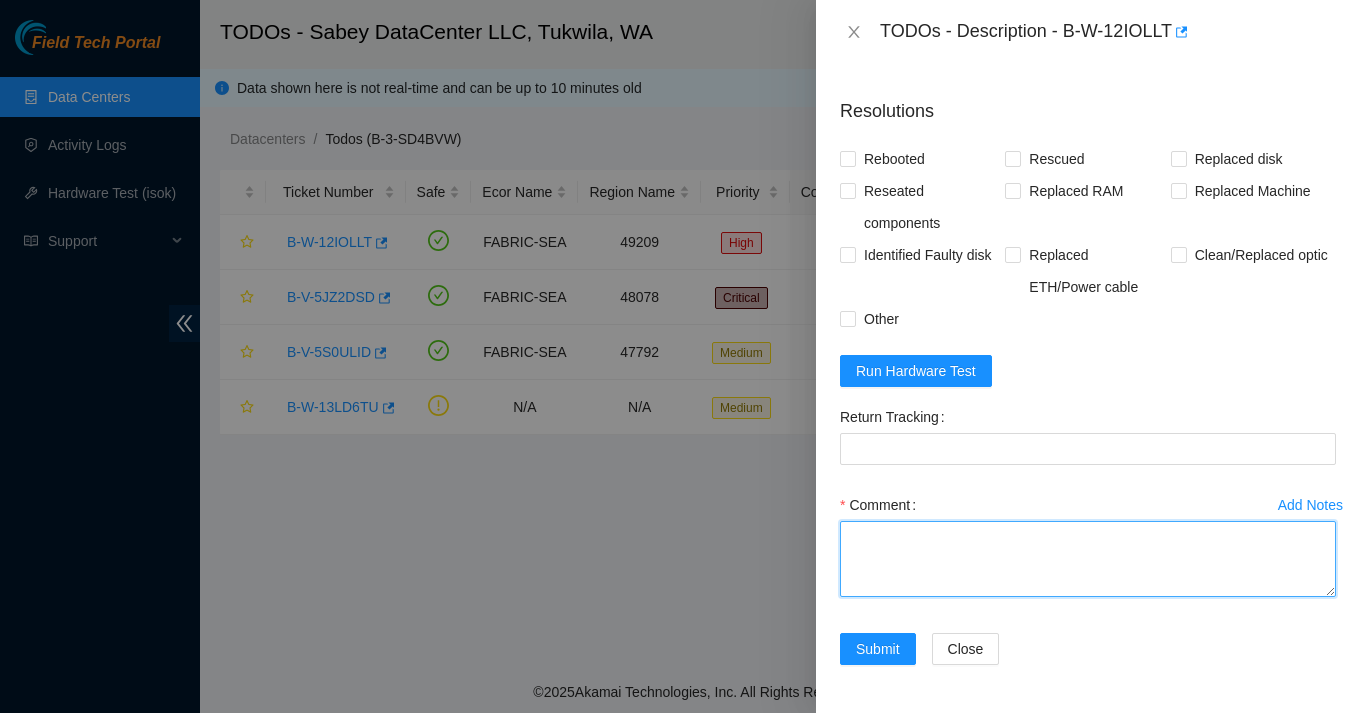 click on "Comment" at bounding box center [1088, 559] 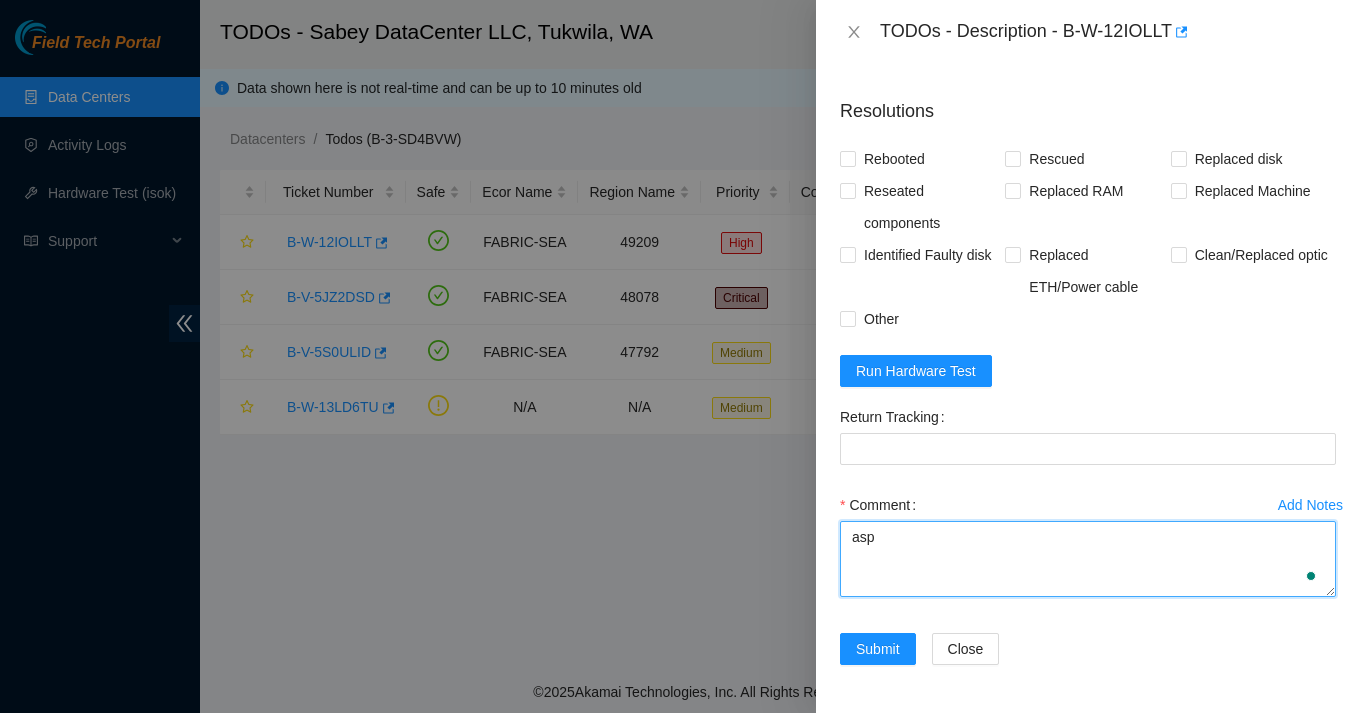 scroll, scrollTop: 729, scrollLeft: 0, axis: vertical 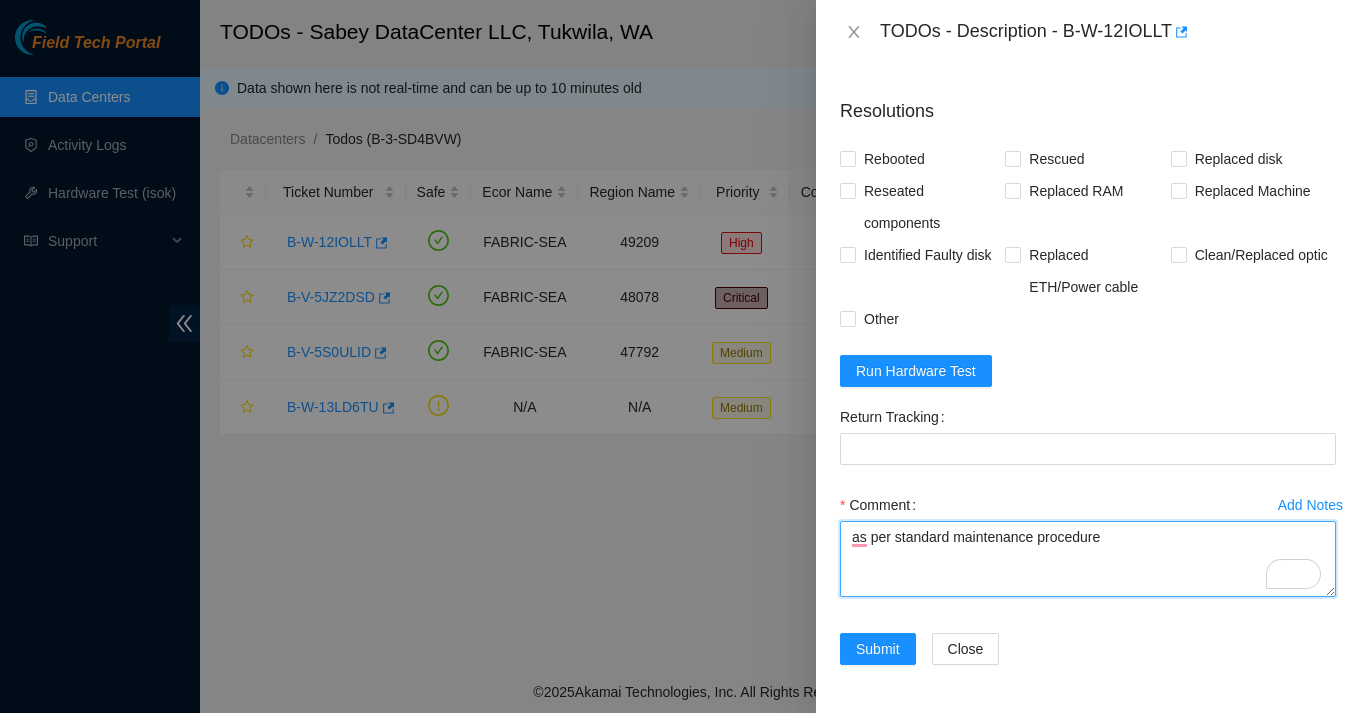 drag, startPoint x: 889, startPoint y: 539, endPoint x: 824, endPoint y: 539, distance: 65 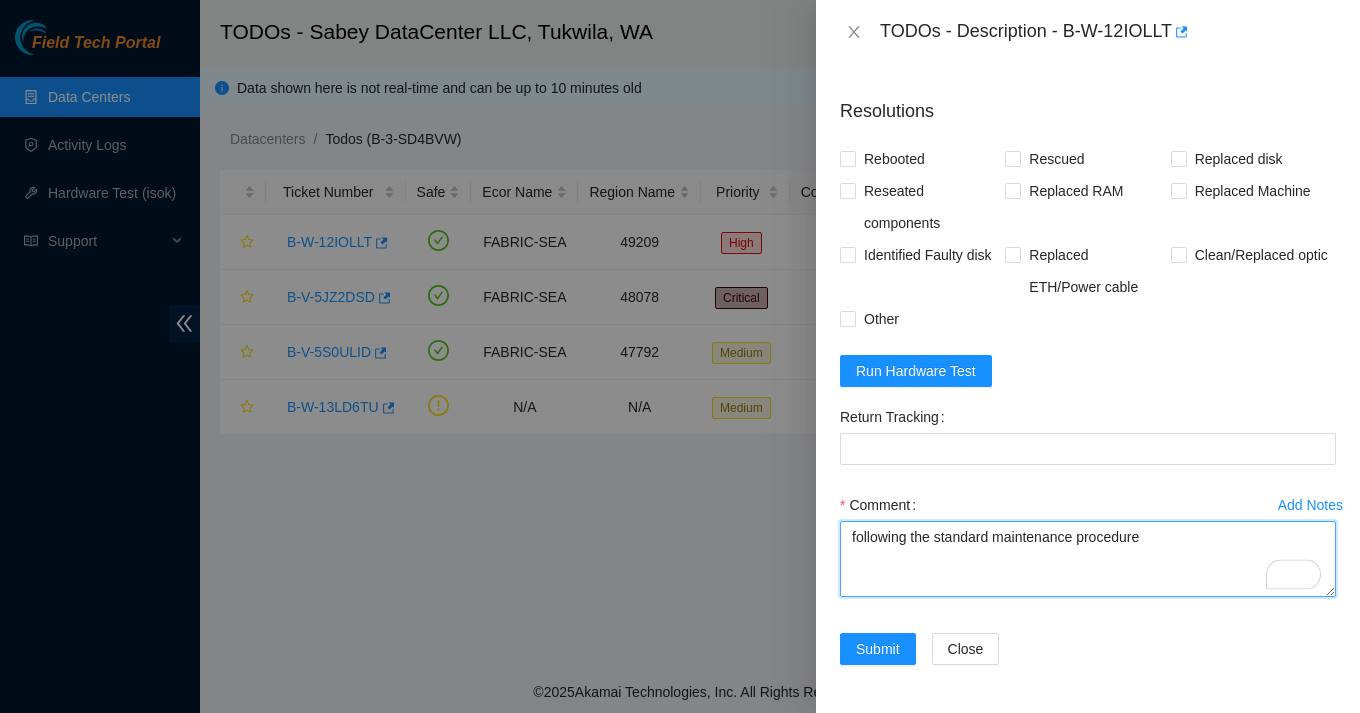 click on "following the standard maintenance procedure" at bounding box center (1088, 559) 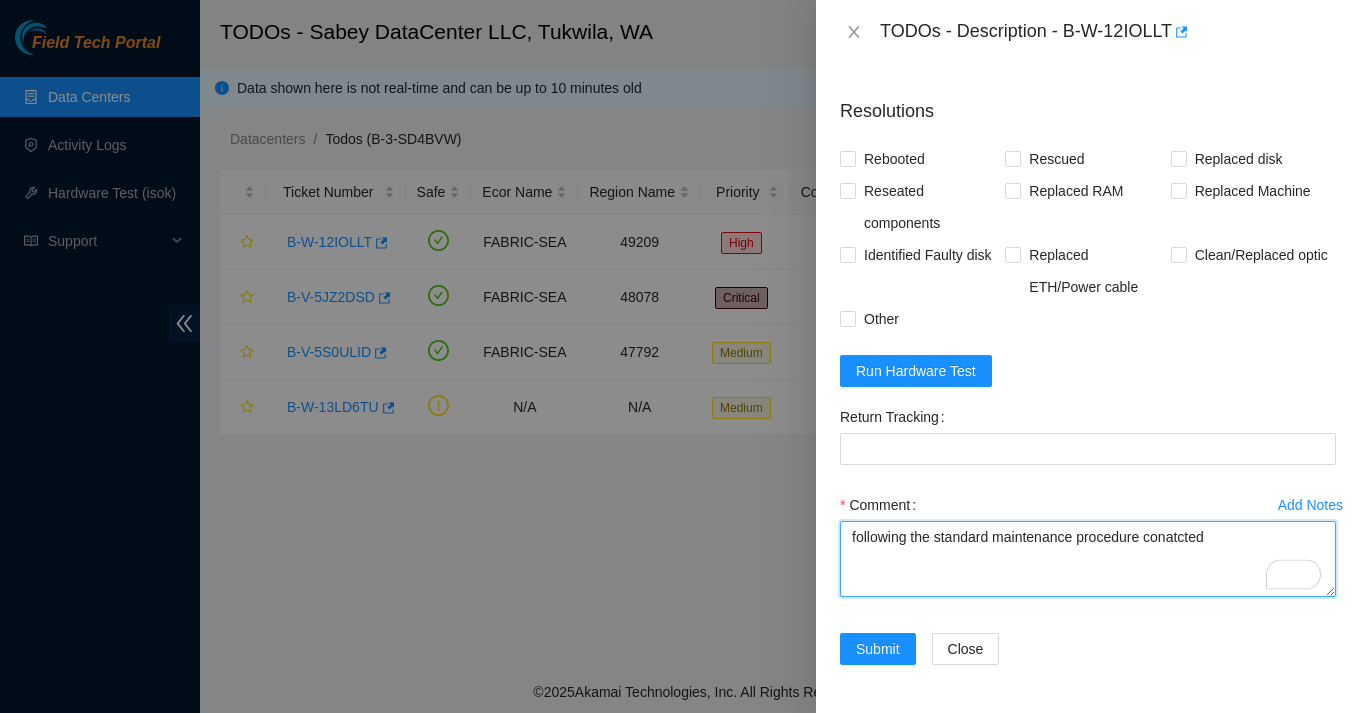 scroll, scrollTop: 676, scrollLeft: 0, axis: vertical 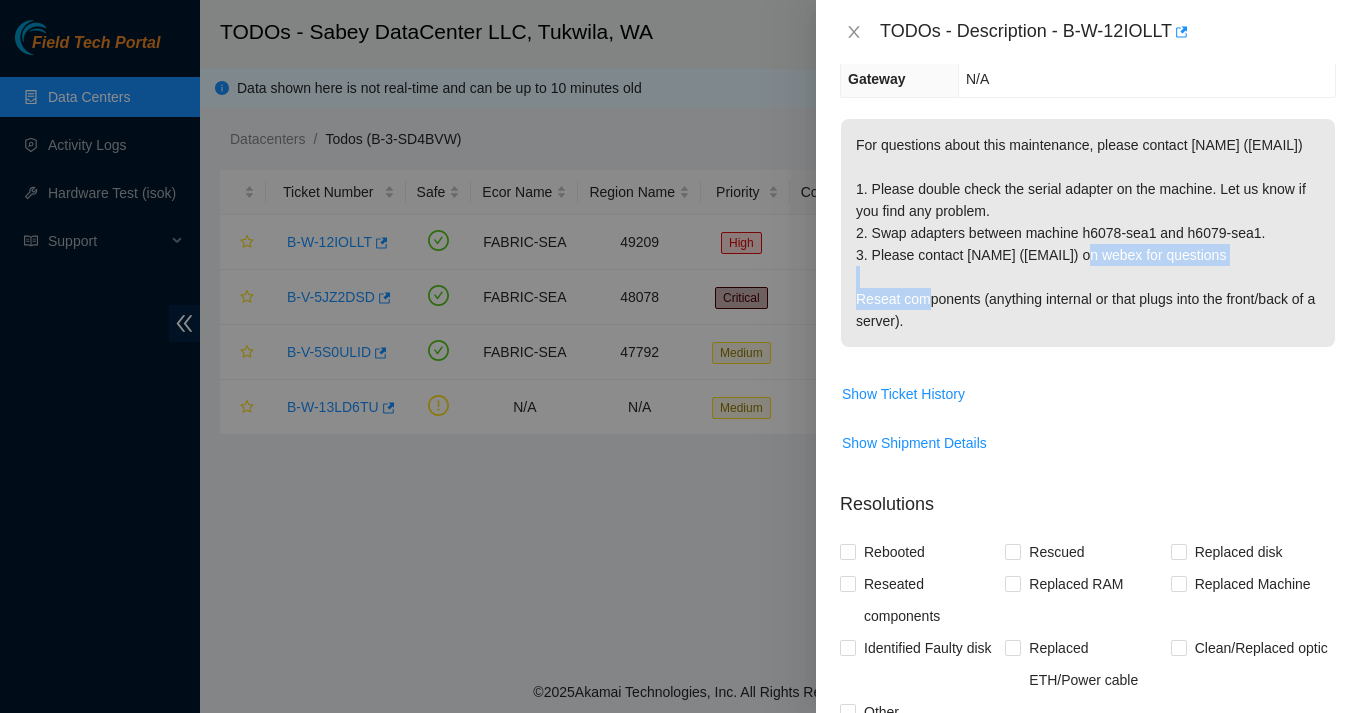 drag, startPoint x: 974, startPoint y: 274, endPoint x: 1251, endPoint y: 269, distance: 277.04514 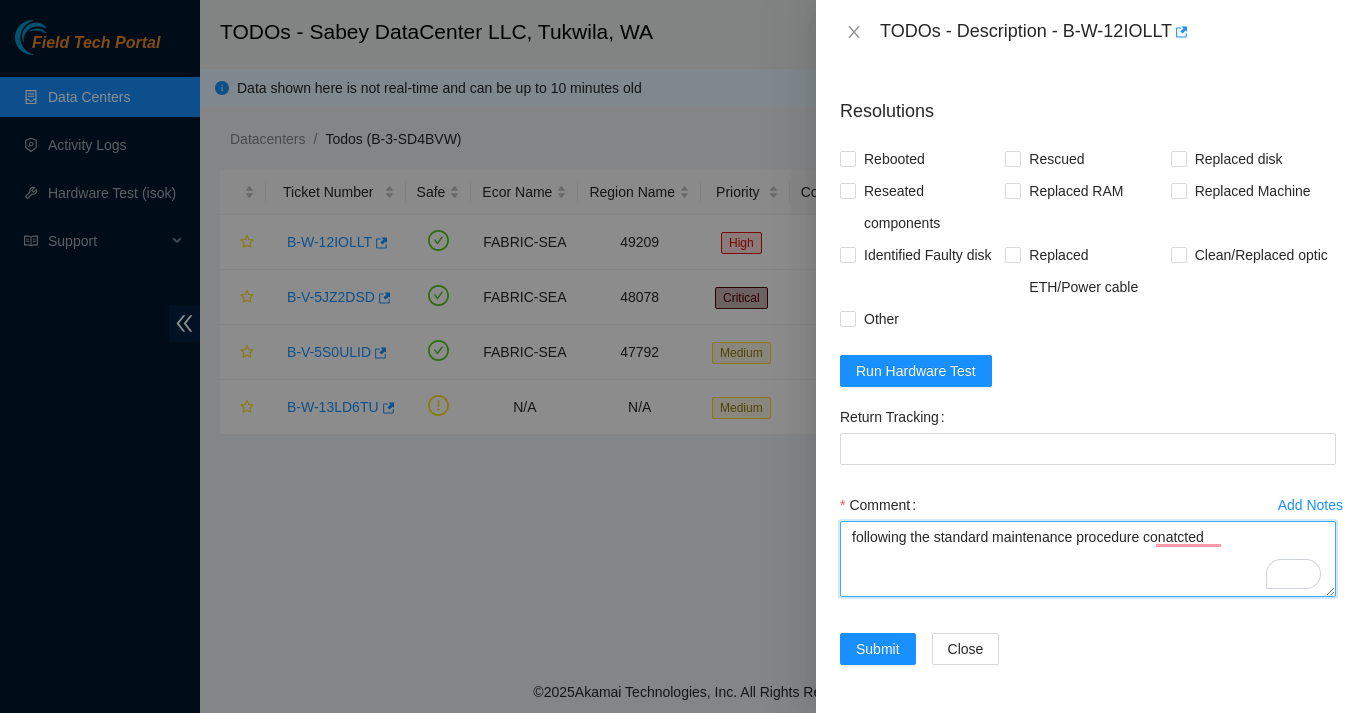 click on "following the standard maintenance procedure conatcted" at bounding box center [1088, 559] 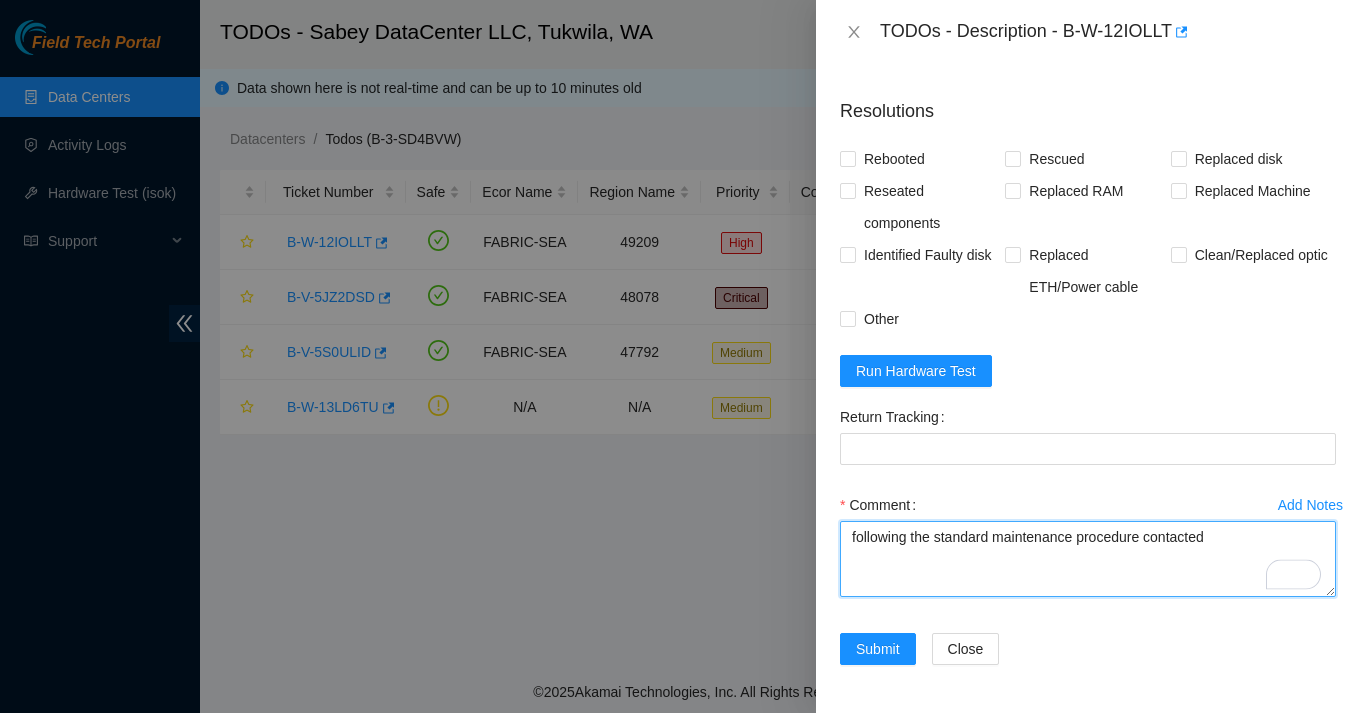 paste on "Josue Solano ([EMAIL])" 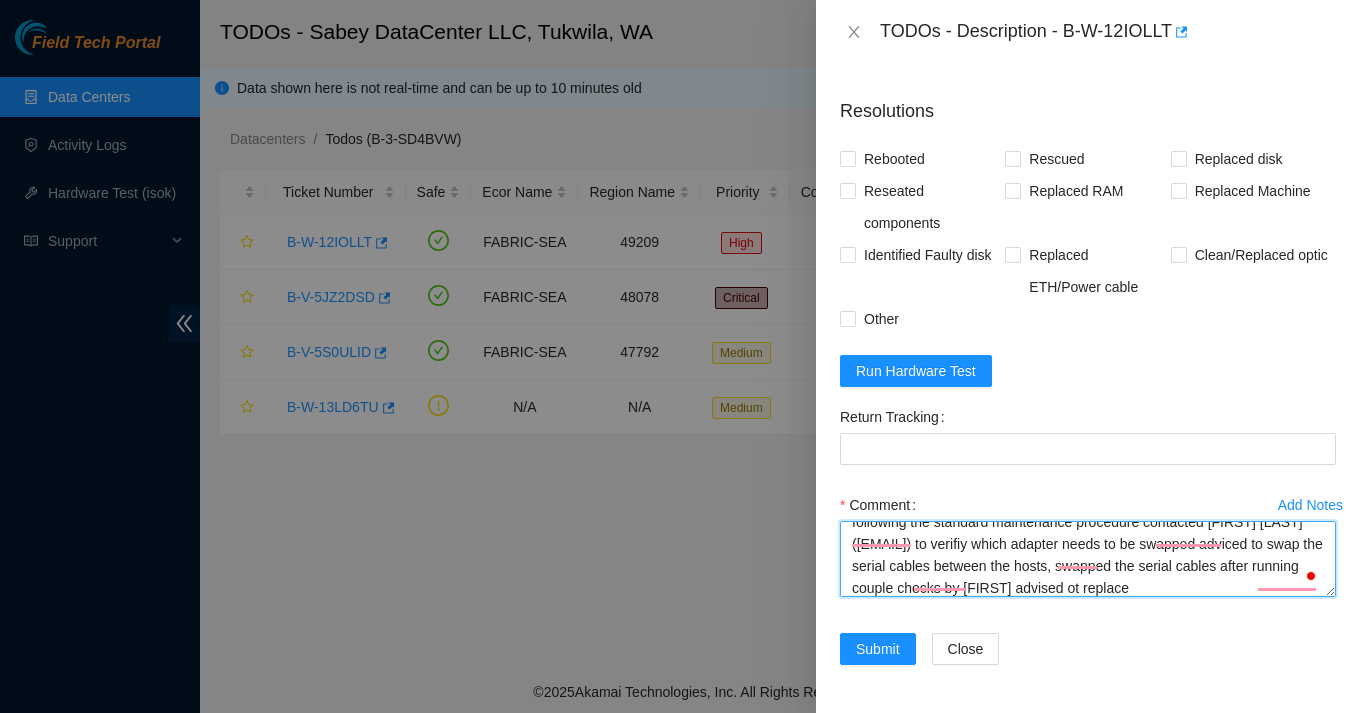scroll, scrollTop: 37, scrollLeft: 0, axis: vertical 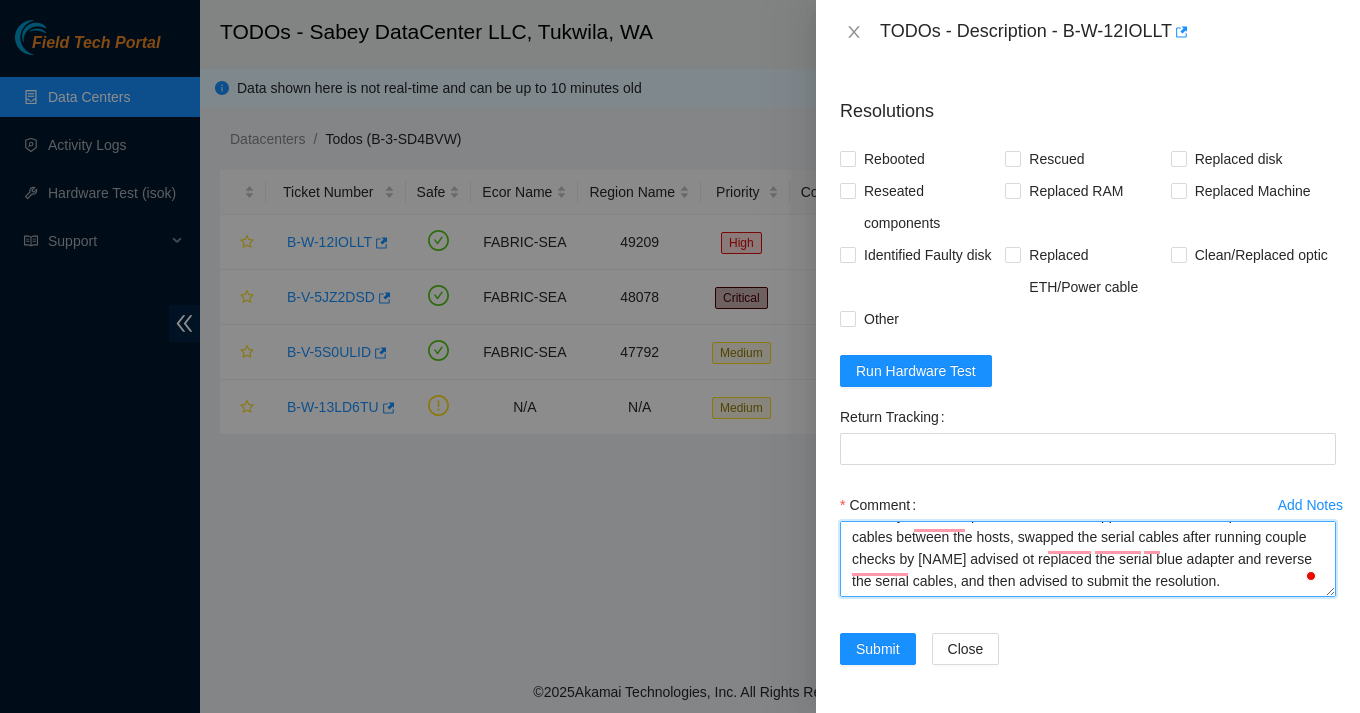 type on "following the standard maintenance procedure contacted [NAME] ([EMAIL]) to verifiy which adapter needs to be swapped adviced to swap the serial cables between the hosts, swapped the serial cables after running couple checks by [NAME] advised ot replaced the serial blue adapter and reverse the serial cables, and then advised to submit the resolution." 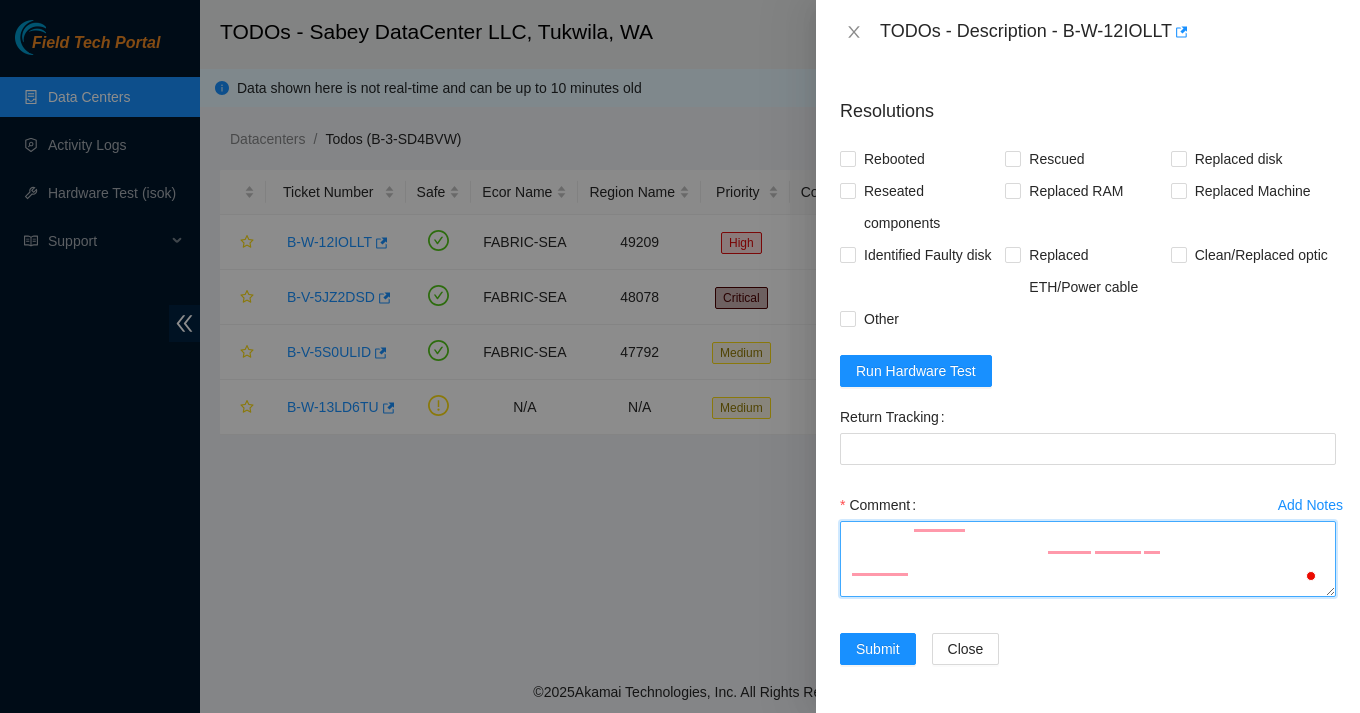 scroll, scrollTop: 0, scrollLeft: 0, axis: both 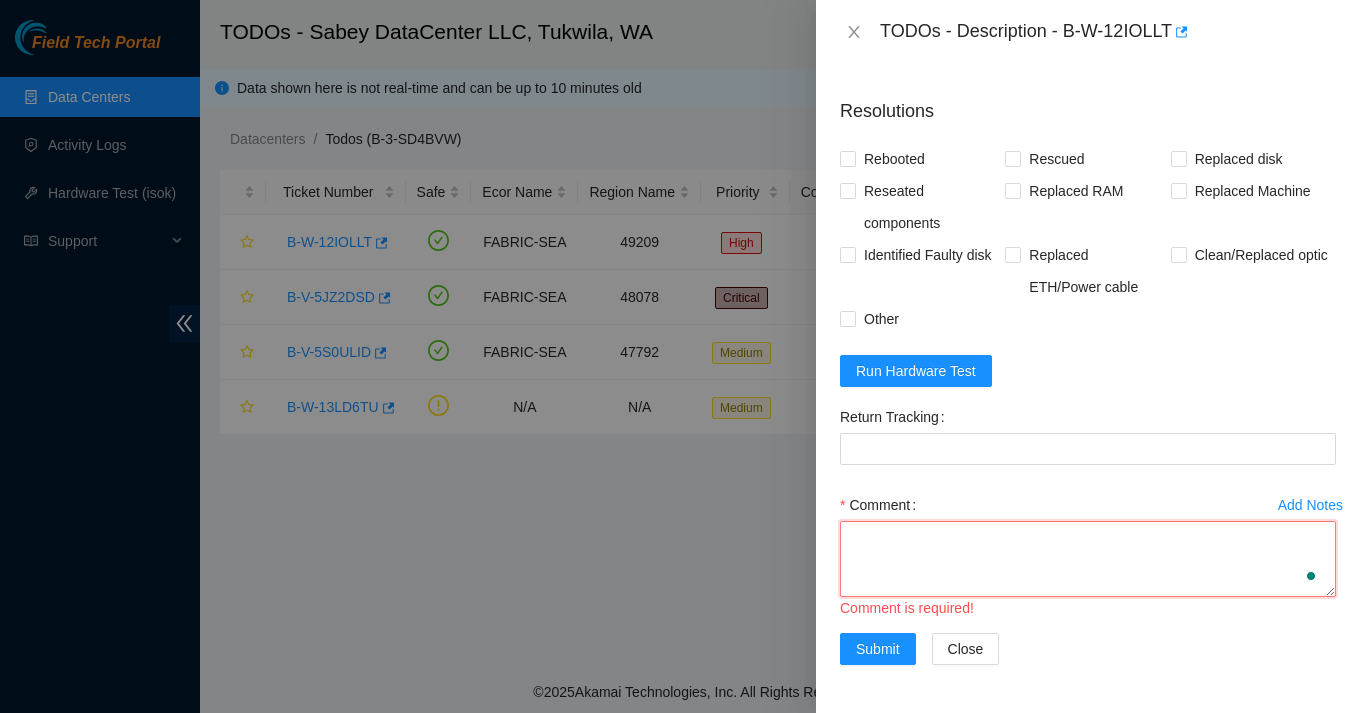 paste on "Contacted [FIRST] [LAST] ([EMAIL]) to confirm which adapter needed replacement. Swapped serial cables between hosts for testing, then replaced the faulty blue serial adapter and reversed the cables as instructed. Confirmed functionality and closed the ticket per [FIRST]’s guidance." 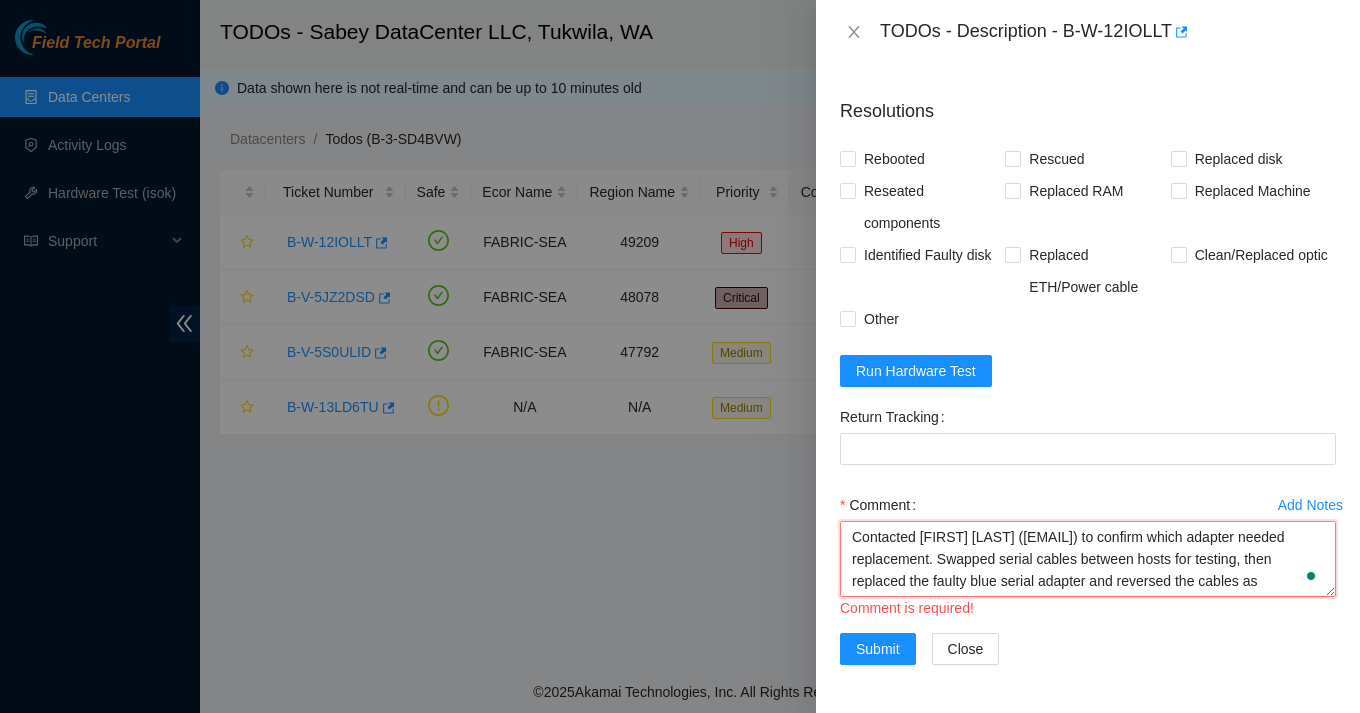 scroll, scrollTop: 37, scrollLeft: 0, axis: vertical 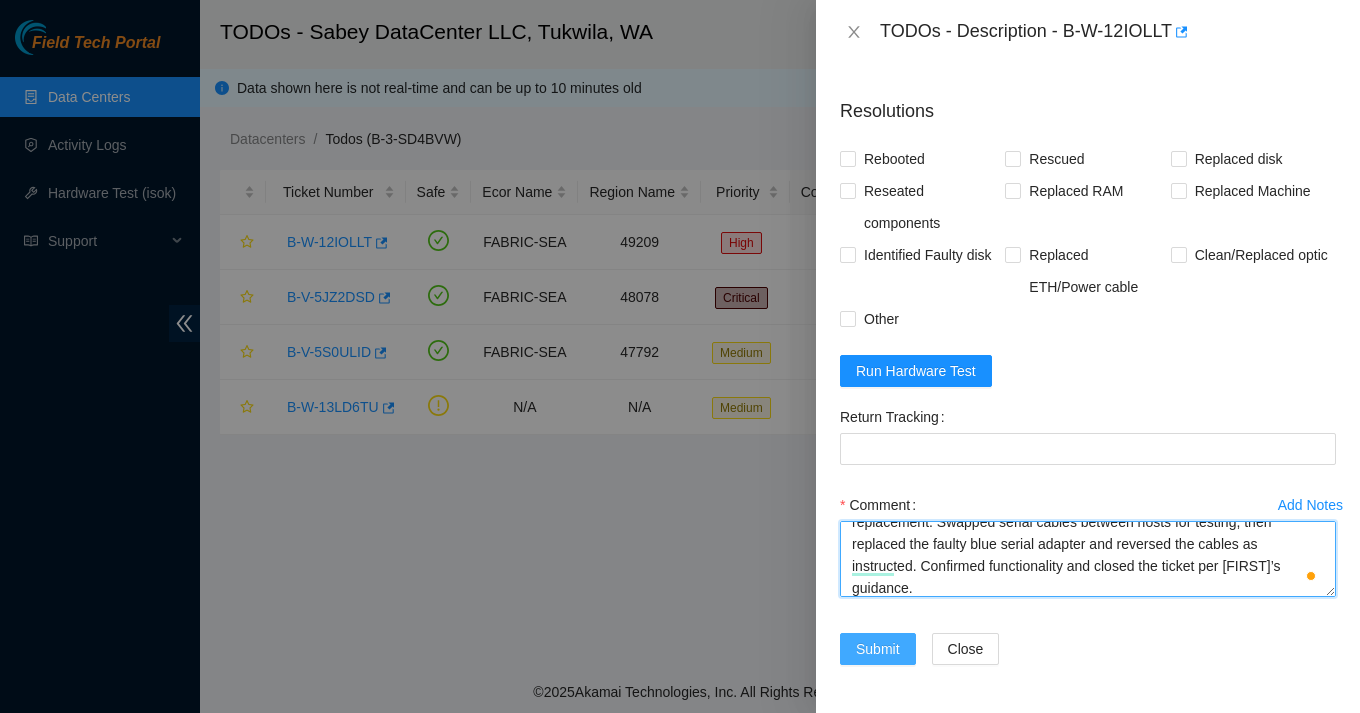 type on "Contacted [FIRST] [LAST] ([EMAIL]) to confirm which adapter needed replacement. Swapped serial cables between hosts for testing, then replaced the faulty blue serial adapter and reversed the cables as instructed. Confirmed functionality and closed the ticket per [FIRST]’s guidance." 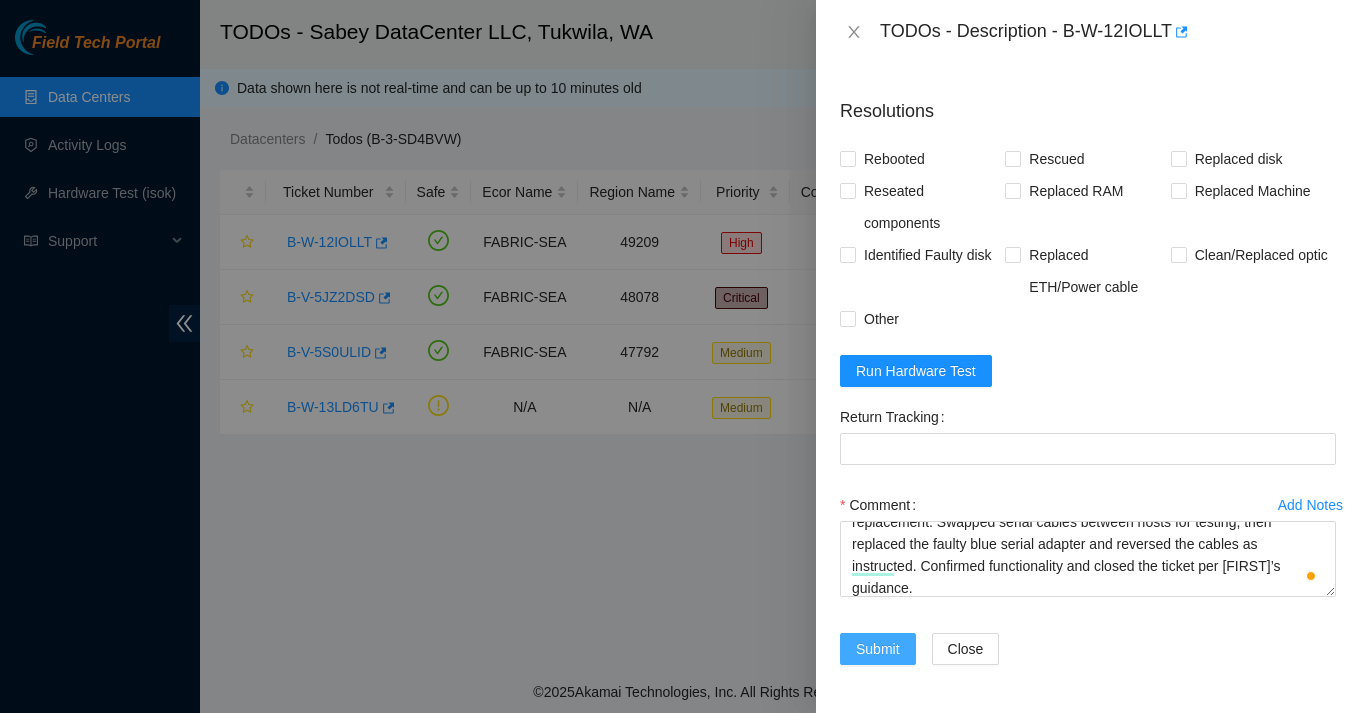click on "Submit" at bounding box center [878, 649] 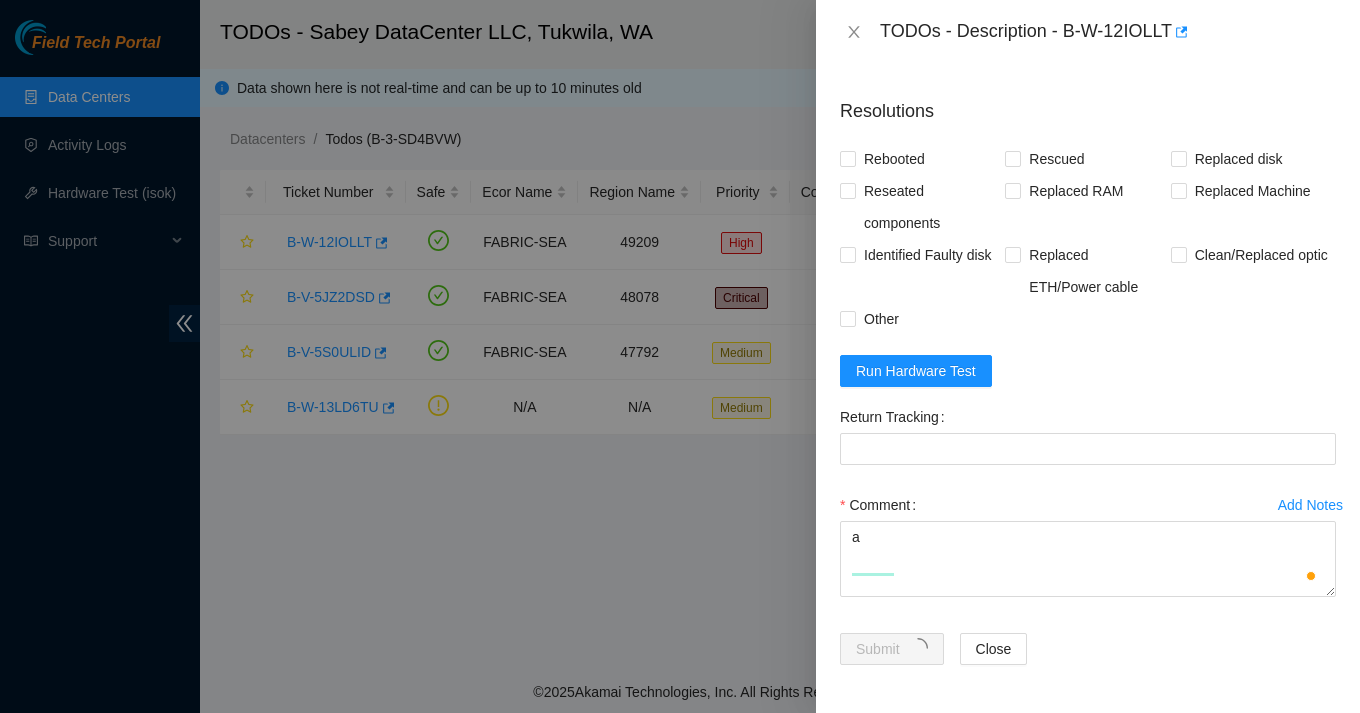 scroll, scrollTop: 0, scrollLeft: 0, axis: both 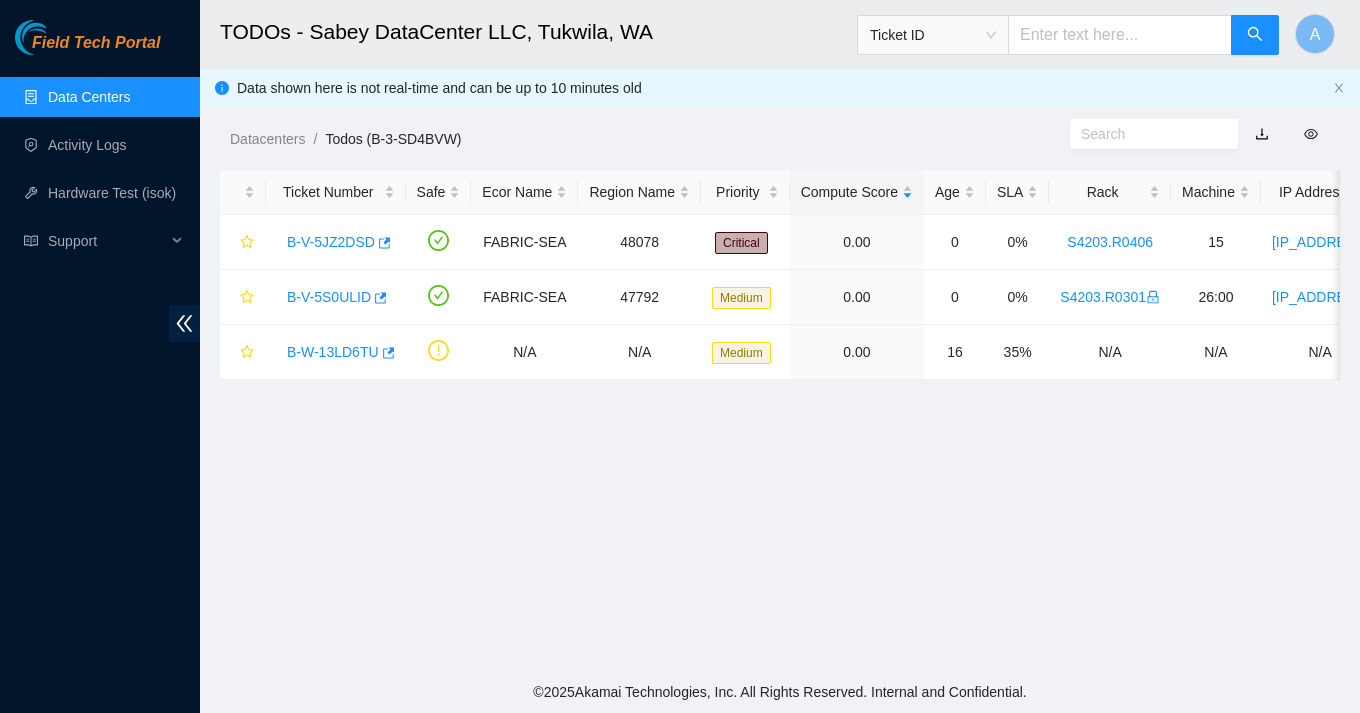 click on "TODOs - Sabey DataCenter LLC, [CITY], [STATE]  Ticket ID A Data shown here is not real-time and can be up to 10 minutes old Datacenters / Todos (B-3-SD4BVW) / Ticket Number Safe Ecor Name Region Name Priority Compute Score Age SLA Rack Machine IP Address Serial Number Server Type   B-V-5JZ2DSD FABRIC-SEA 48078 Critical 0.00 0 0%  S4203.R0406    15 23.32.14.242 AK105665 Synnex 1x2-X7 SSD 480GB 64G Server {Foxconn}{Rev D}{Drive Swap-RAM Upgrade}   B-V-5S0ULID FABRIC-SEA 47792 Medium 0.00 0 0% S4203.R0301  26:00 23.46.28.152 CT-4180801-00177-N0 Ciara 1x6-X8 SSD-E Server {Rev F}   B-W-13LD6TU N/A N/A Medium 0.00 16 35% N/A N/A N/A 1827686 EXFO FTB-1V2 PRO OTDR" at bounding box center [780, 335] 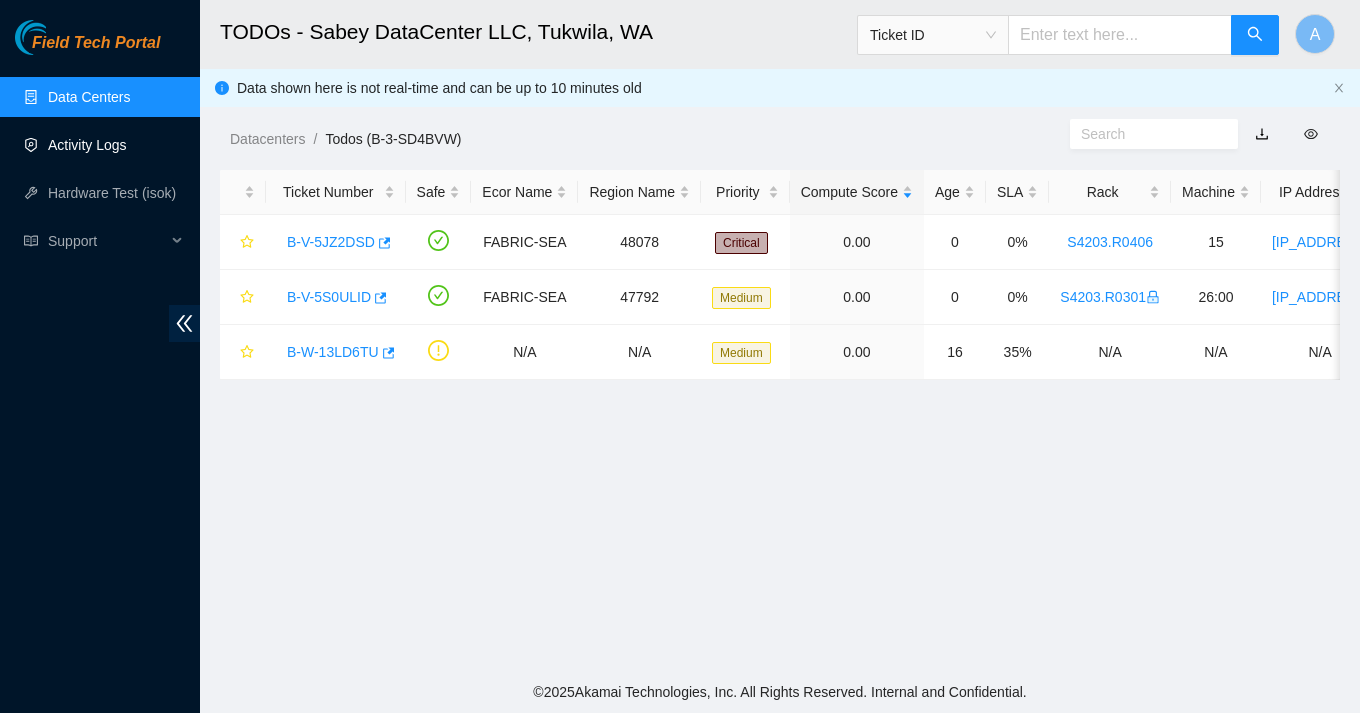 click on "Activity Logs" at bounding box center (87, 145) 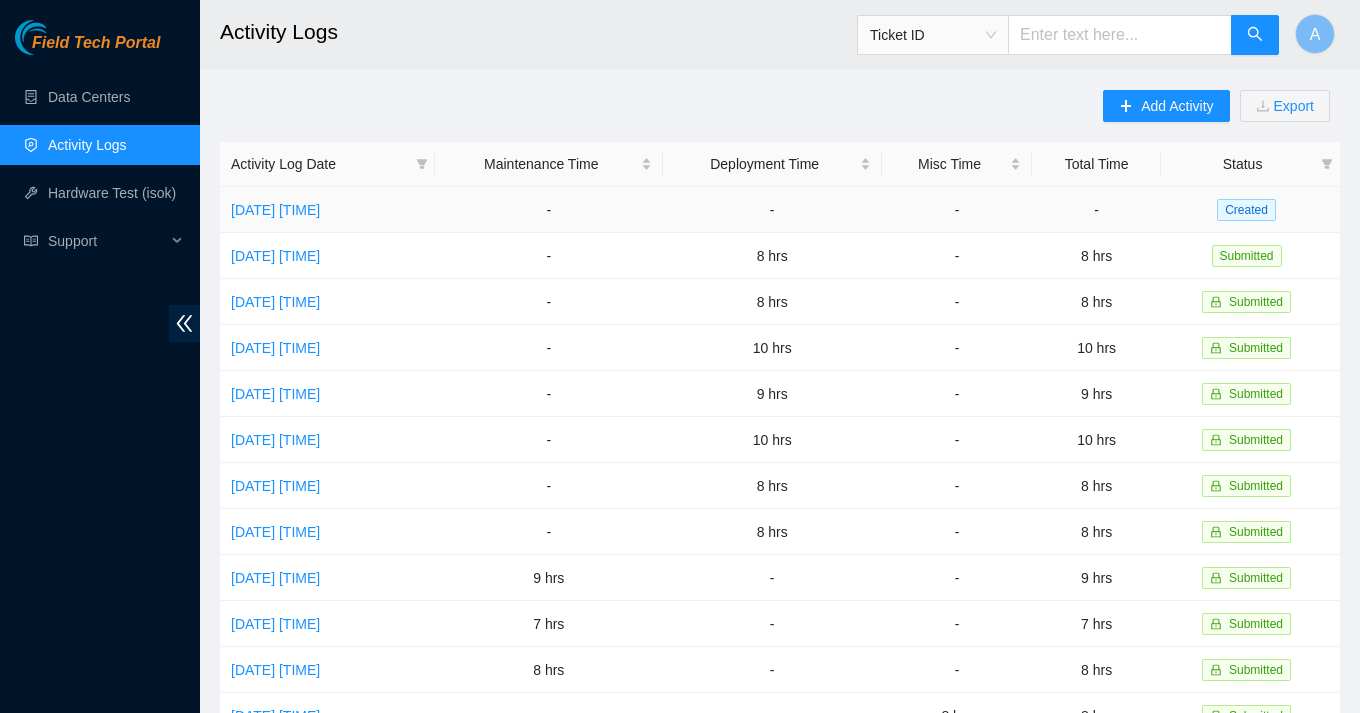 click on "[DATE] [TIME]" at bounding box center [327, 210] 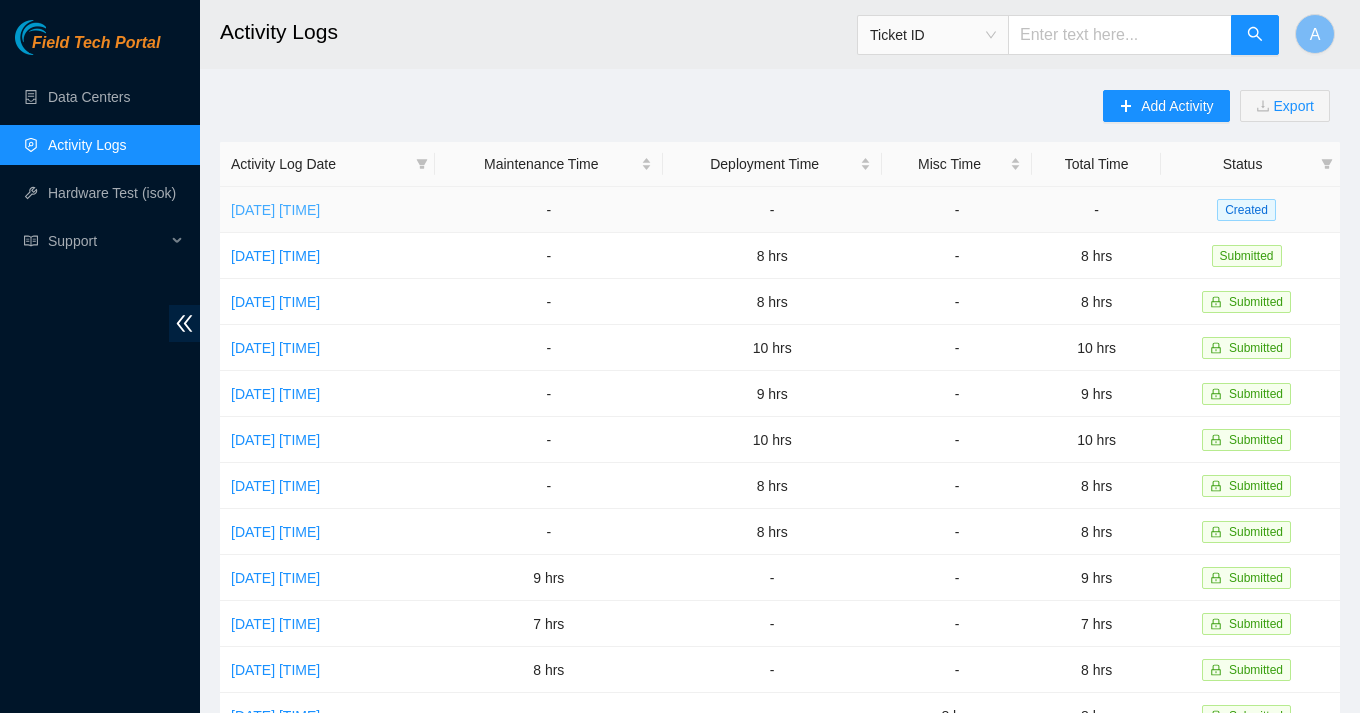 click on "[DATE] [TIME]" at bounding box center [275, 210] 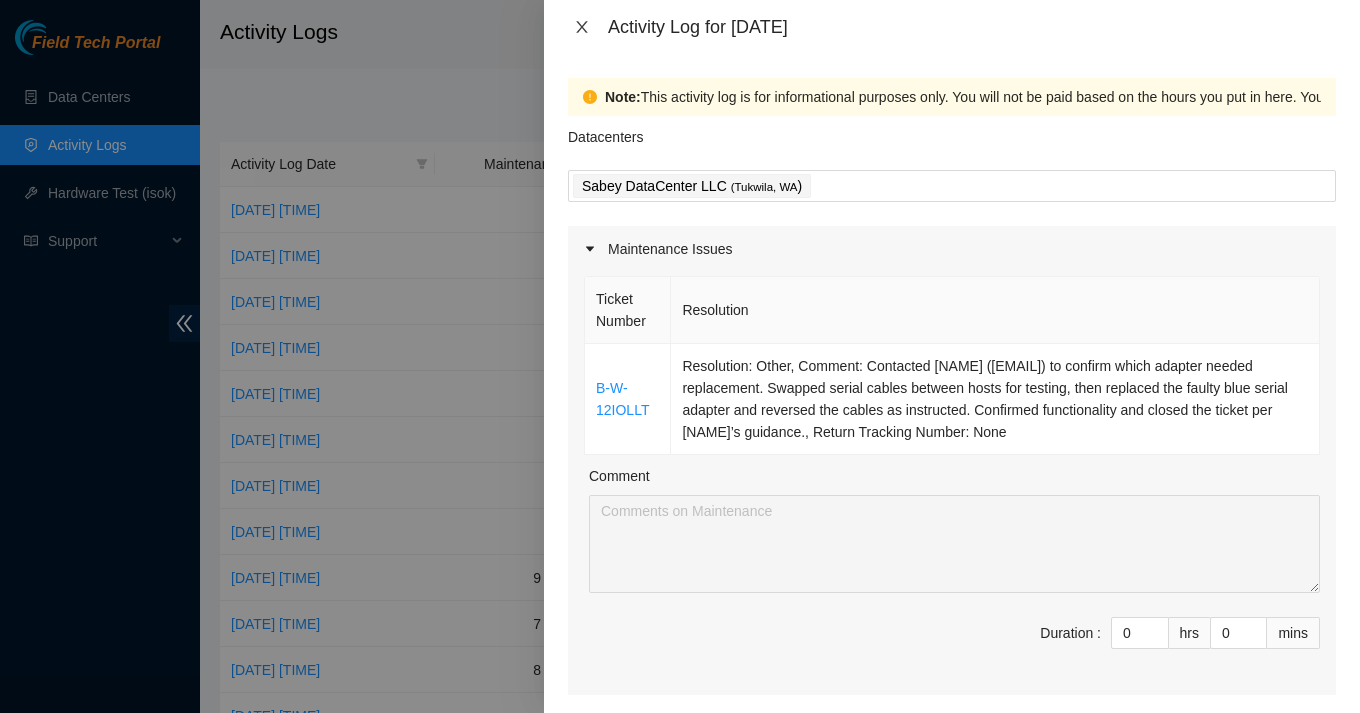 click 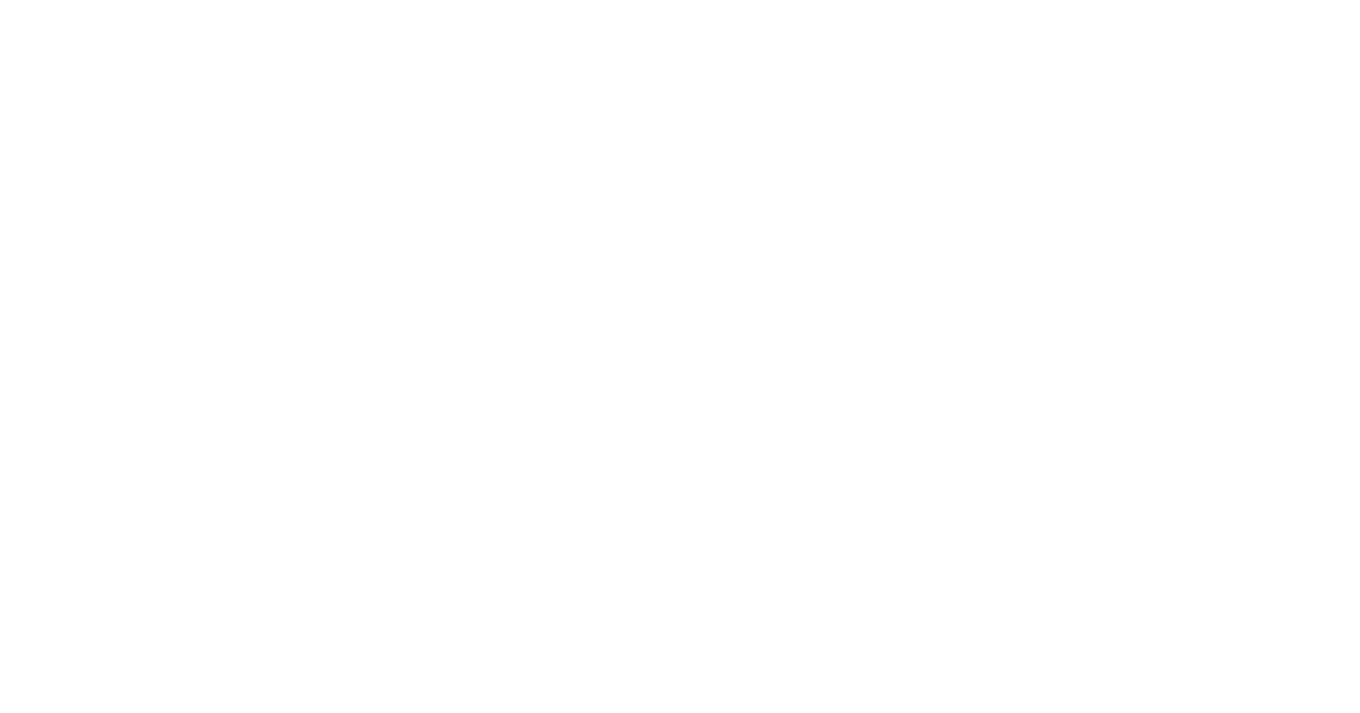 scroll, scrollTop: 0, scrollLeft: 0, axis: both 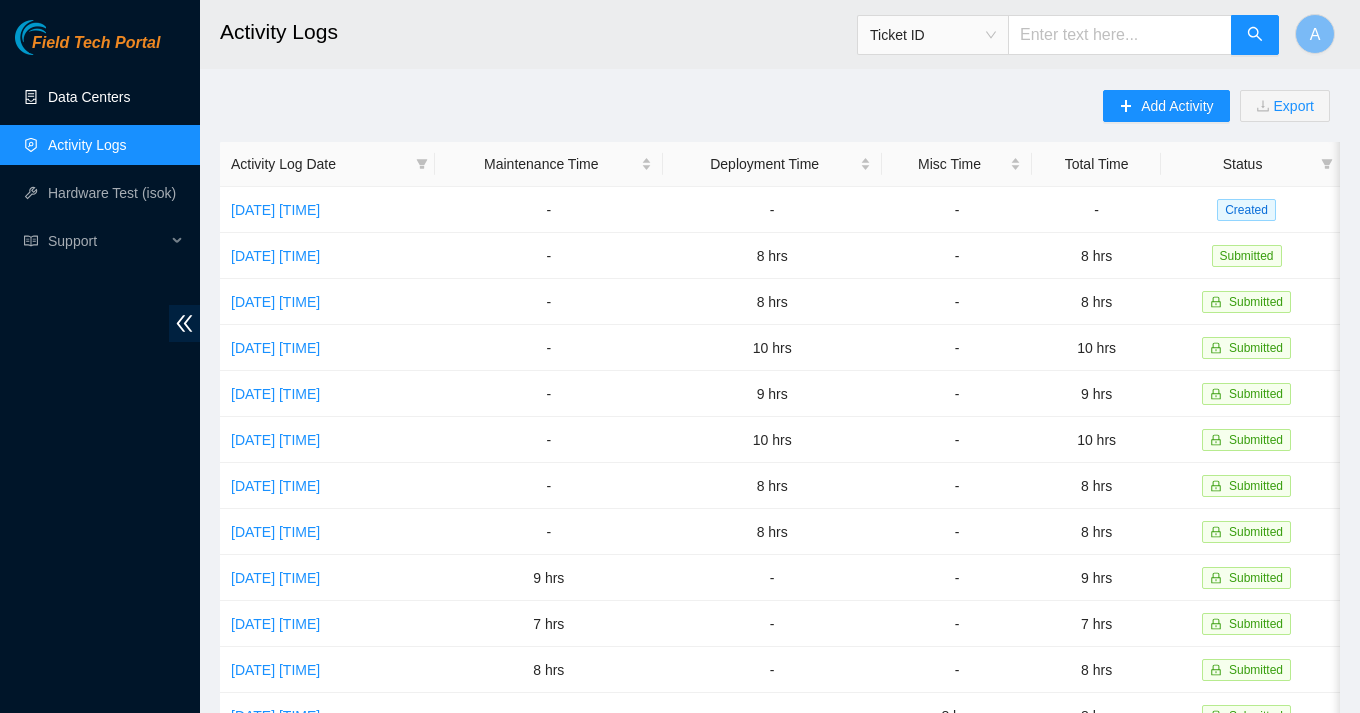 click on "Data Centers" at bounding box center (89, 97) 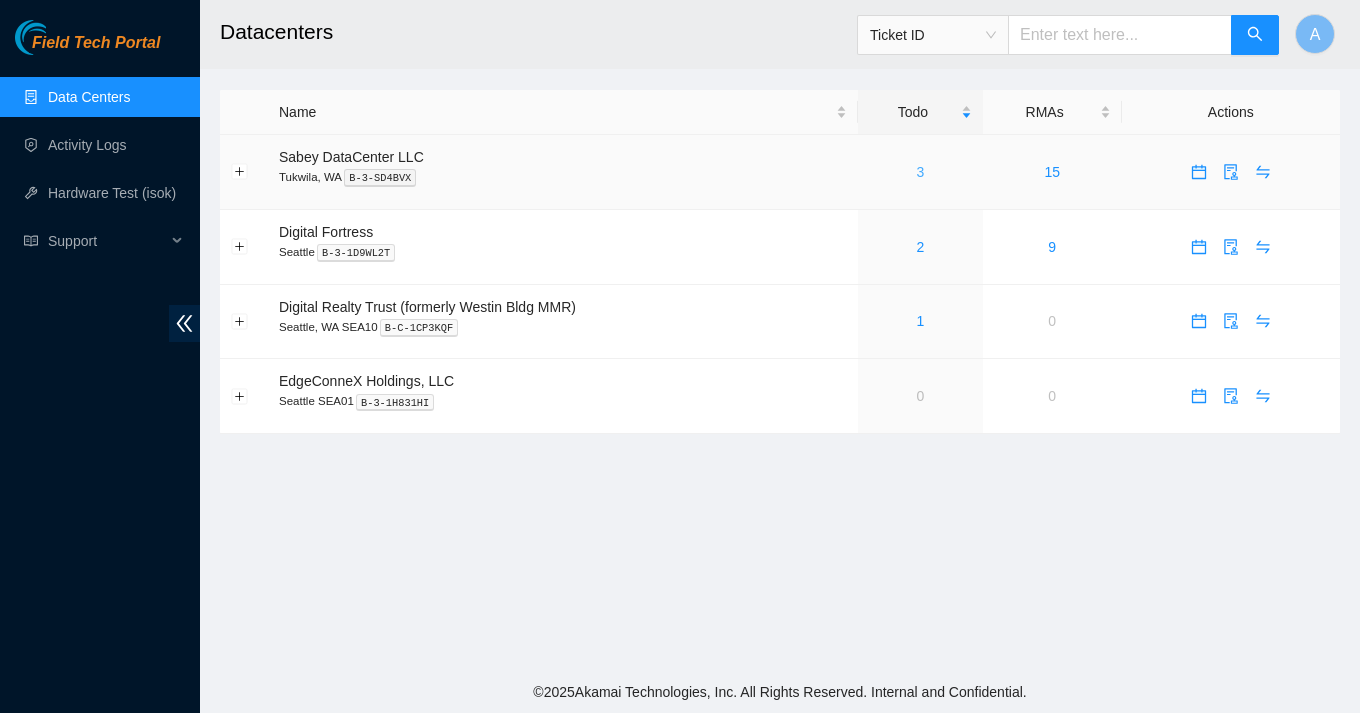 click on "3" at bounding box center [920, 172] 